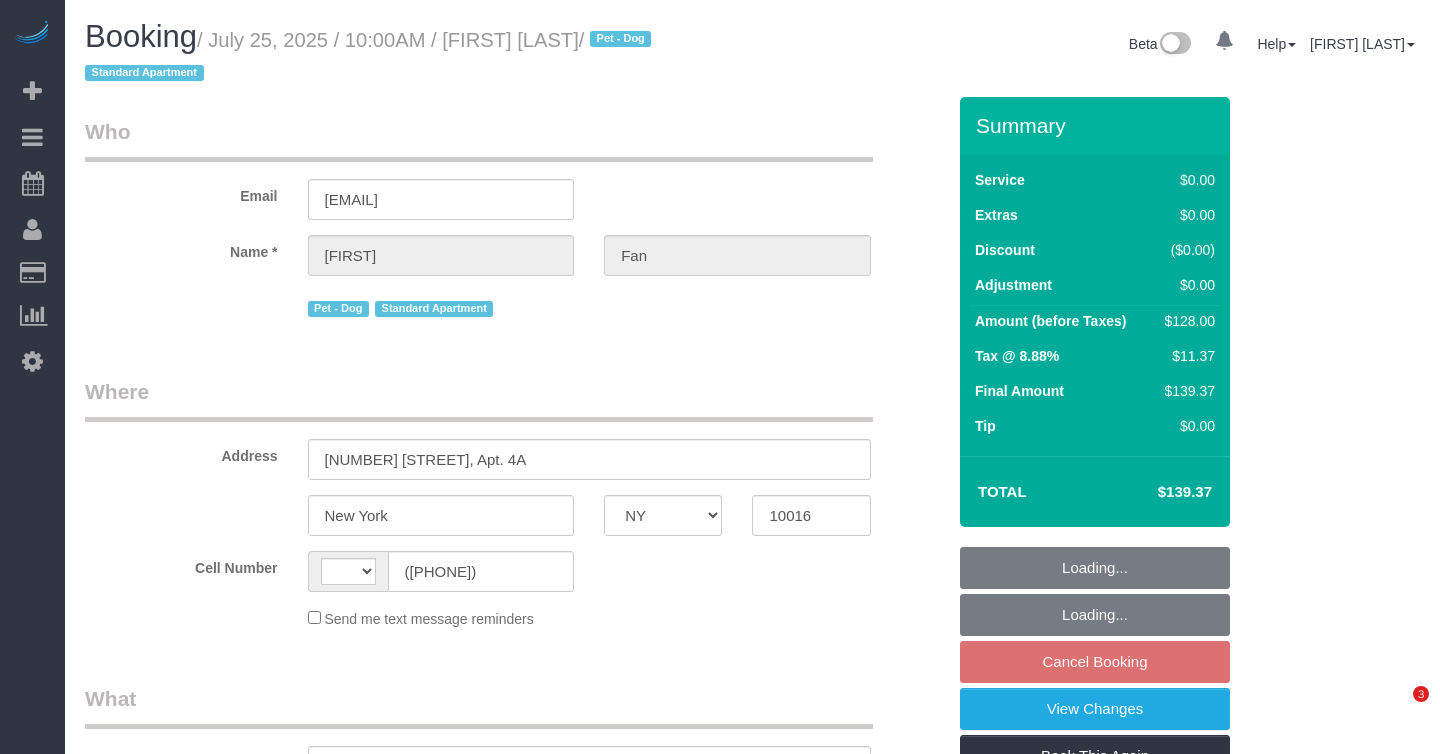 select on "NY" 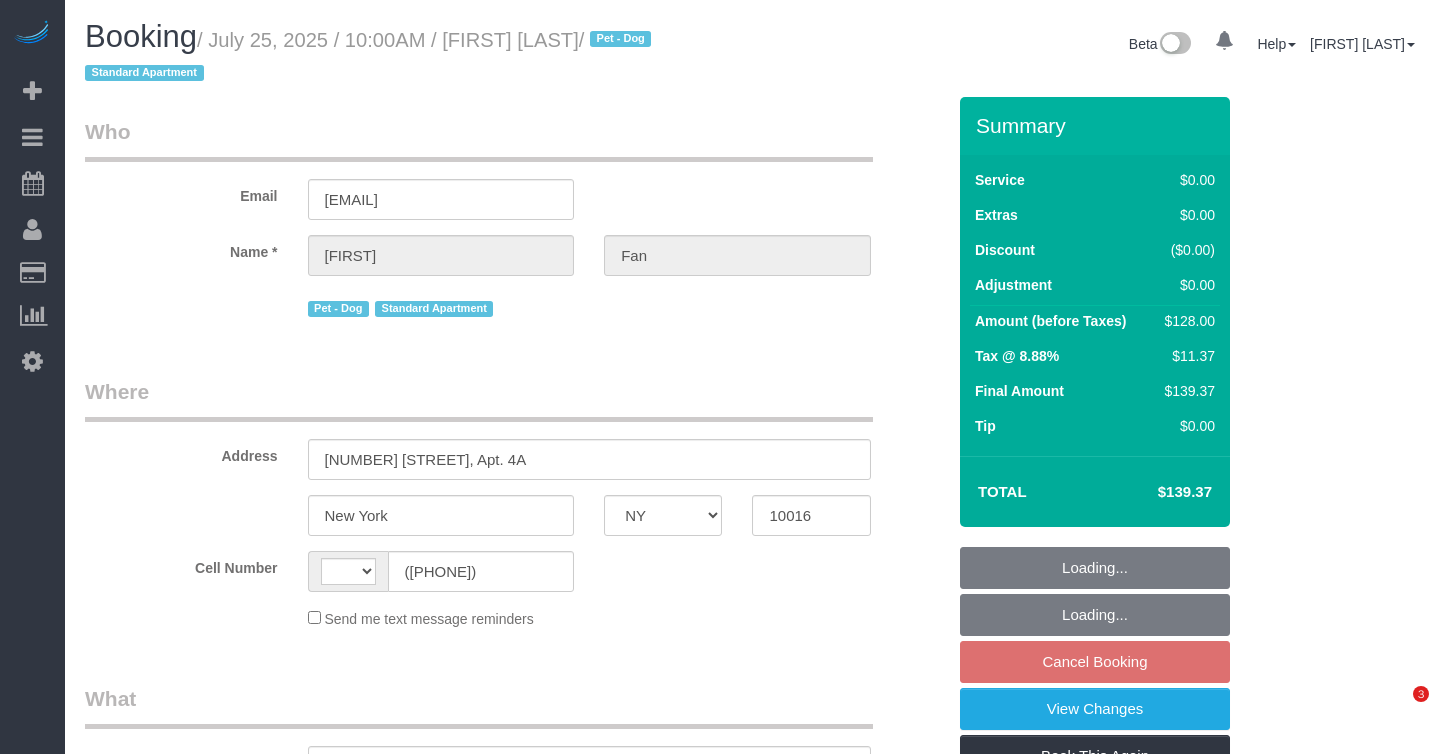 scroll, scrollTop: 0, scrollLeft: 0, axis: both 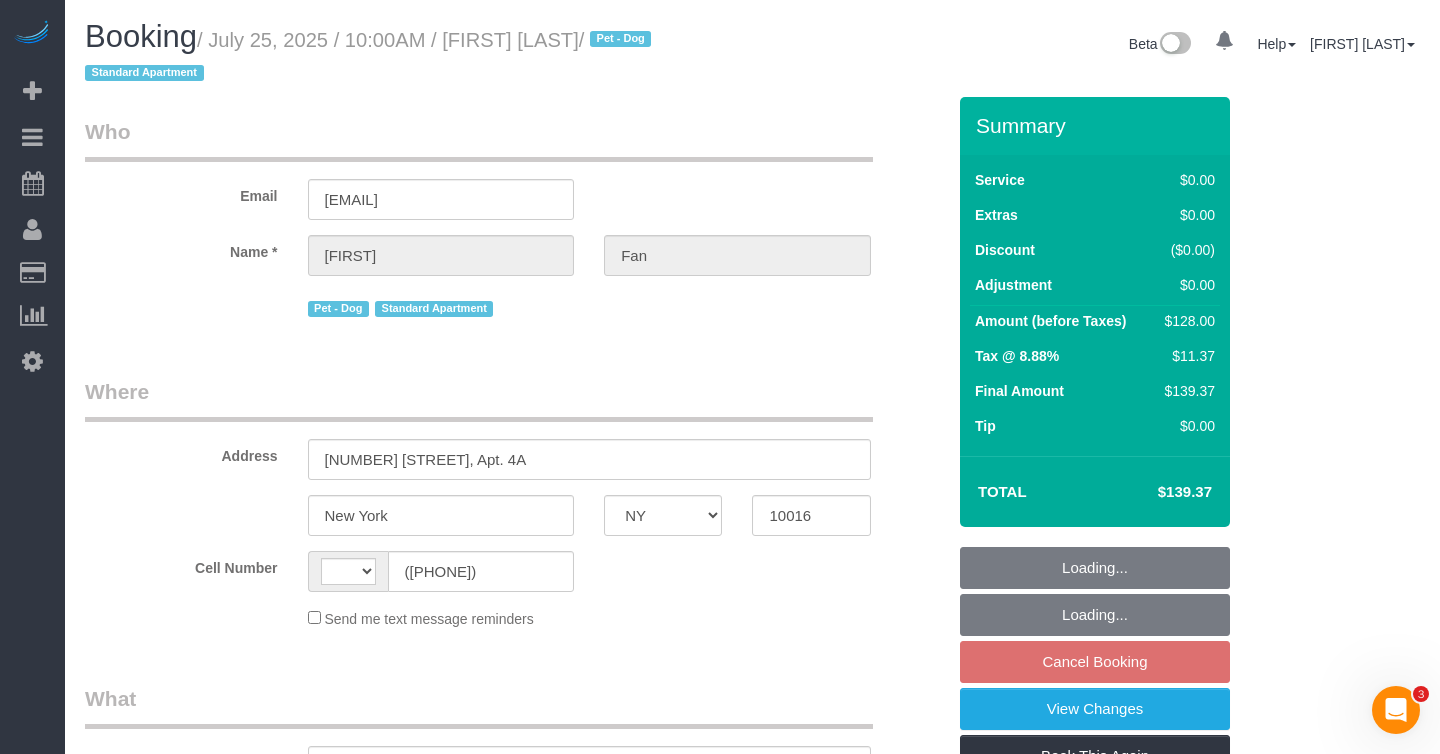 select on "object:497" 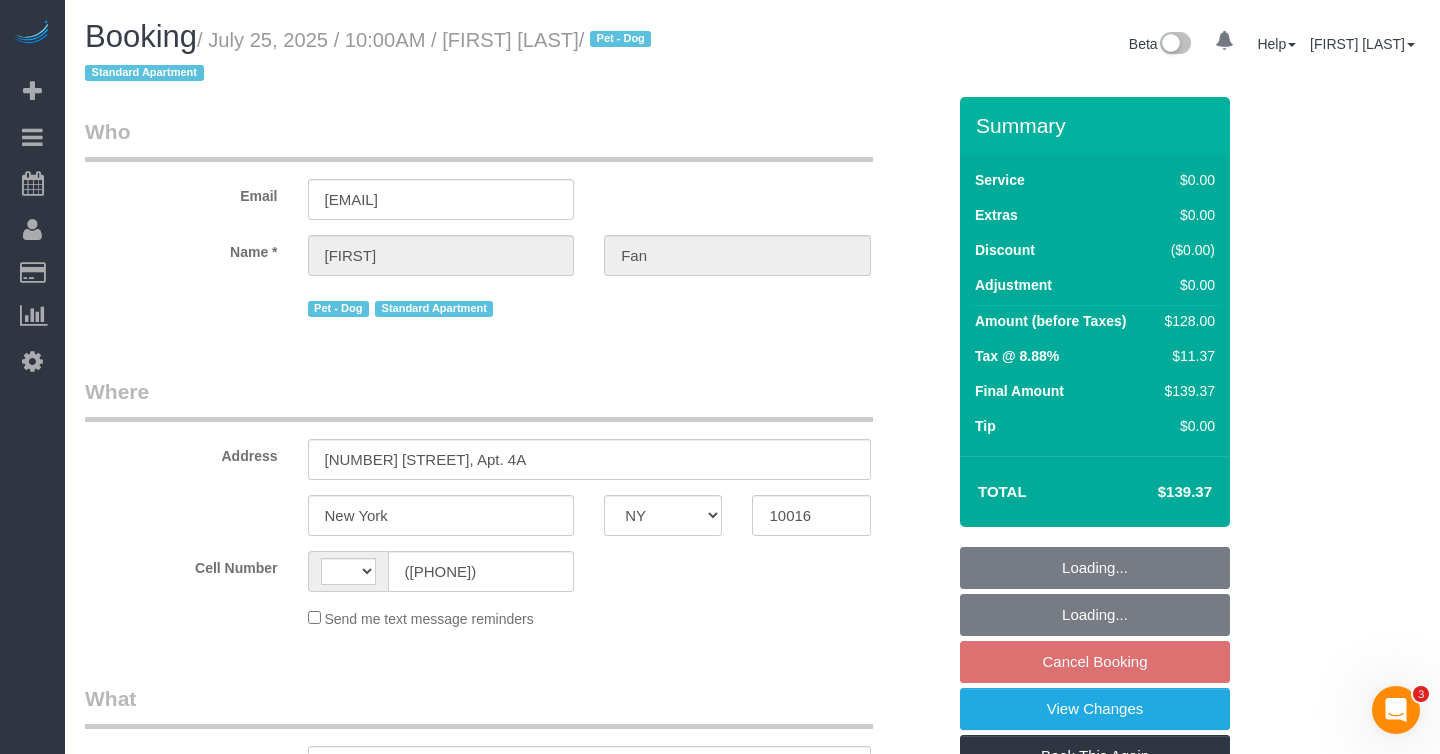 select on "string:US" 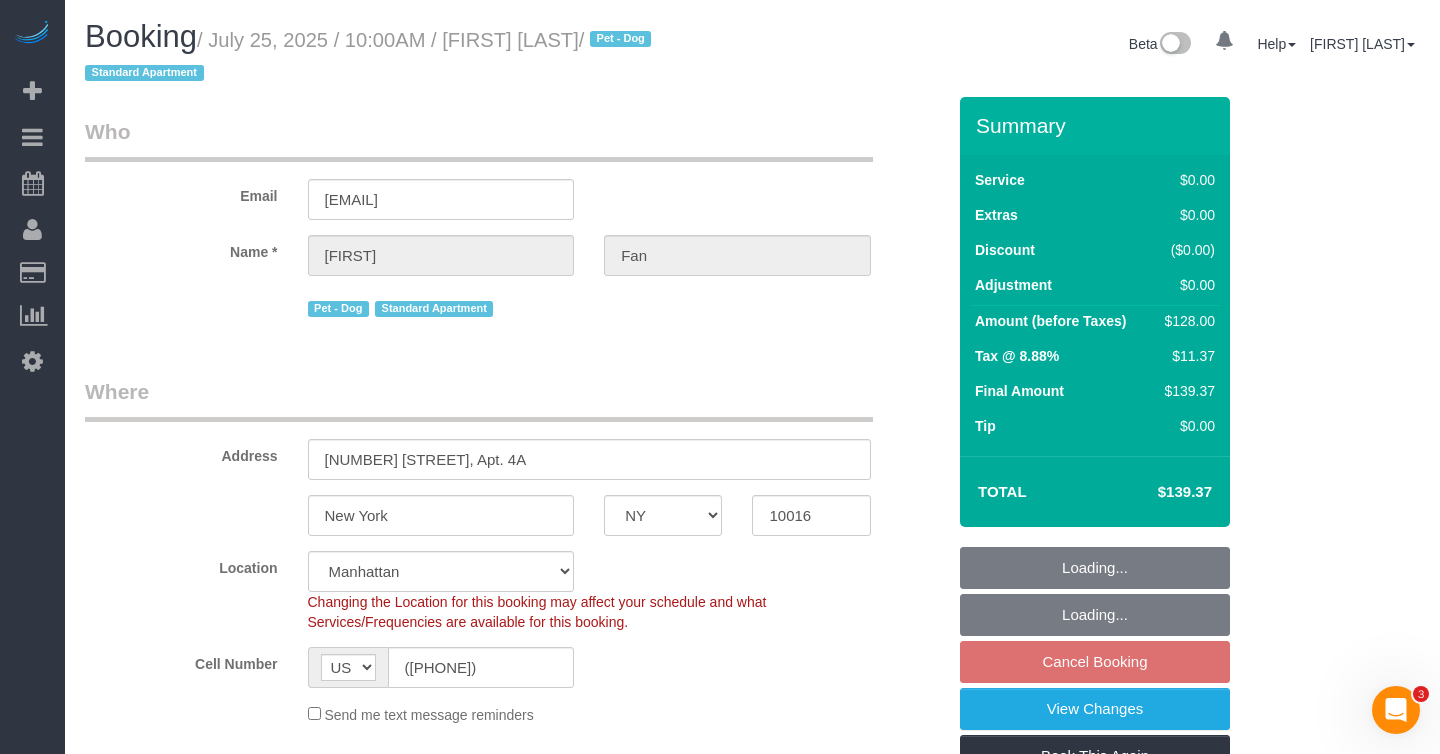 select on "string:stripe-pm_1Reyyz4VGloSiKo7WNN1ghj2" 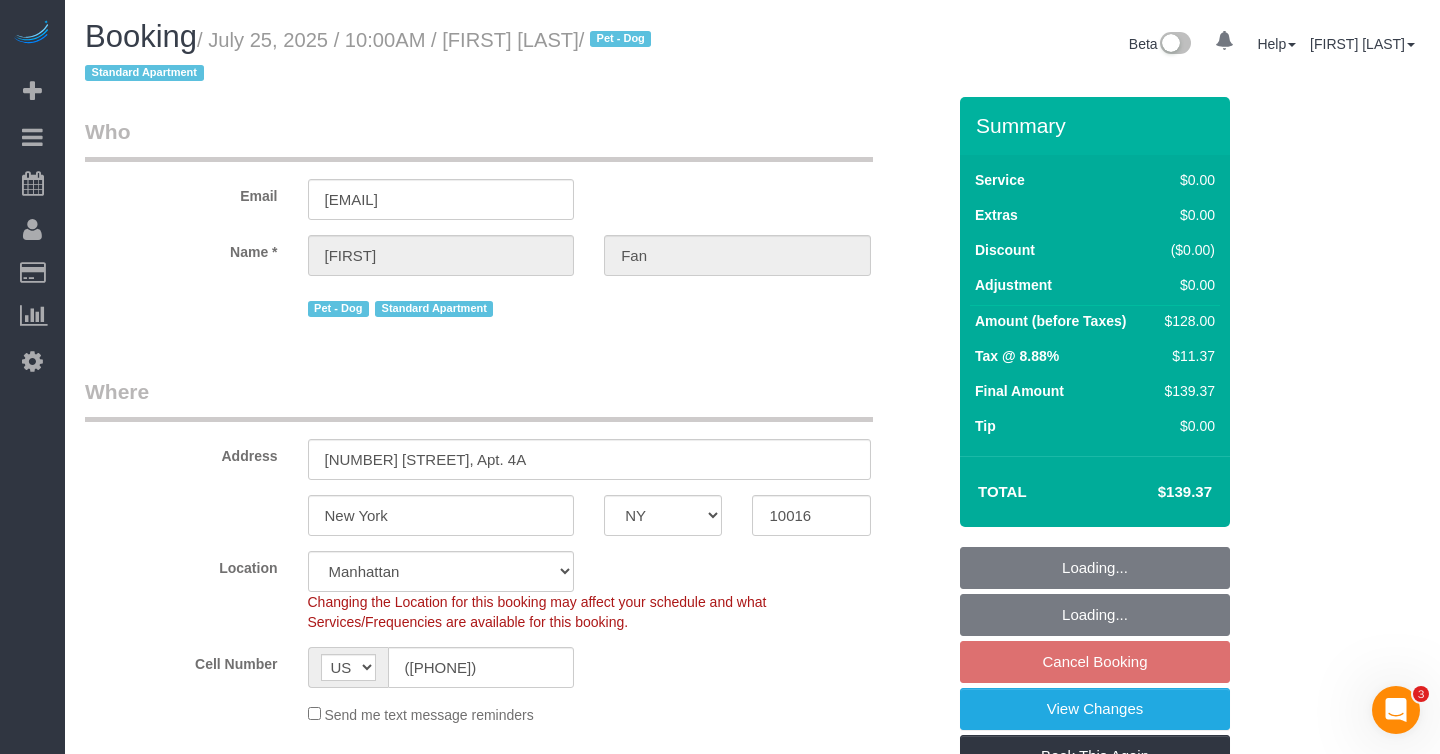 select on "1" 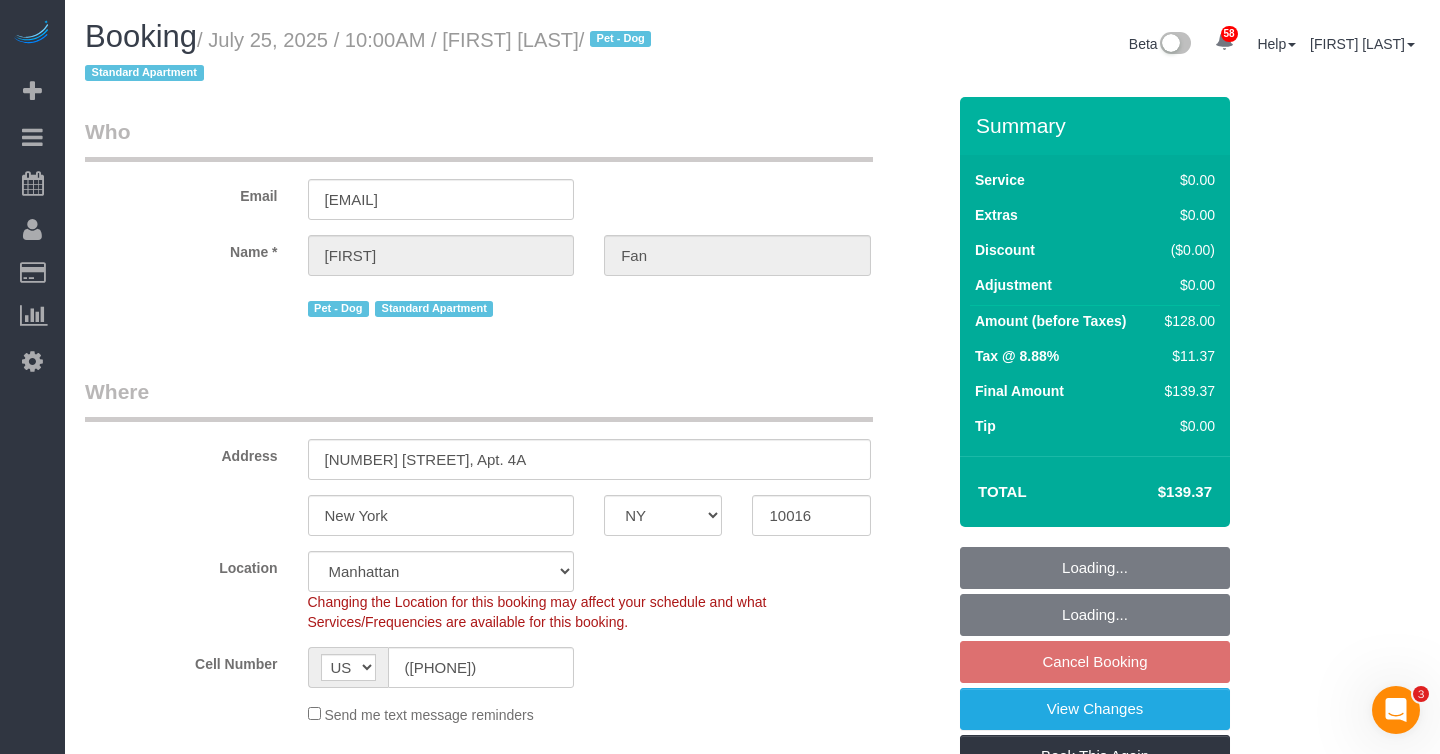 select on "object:1081" 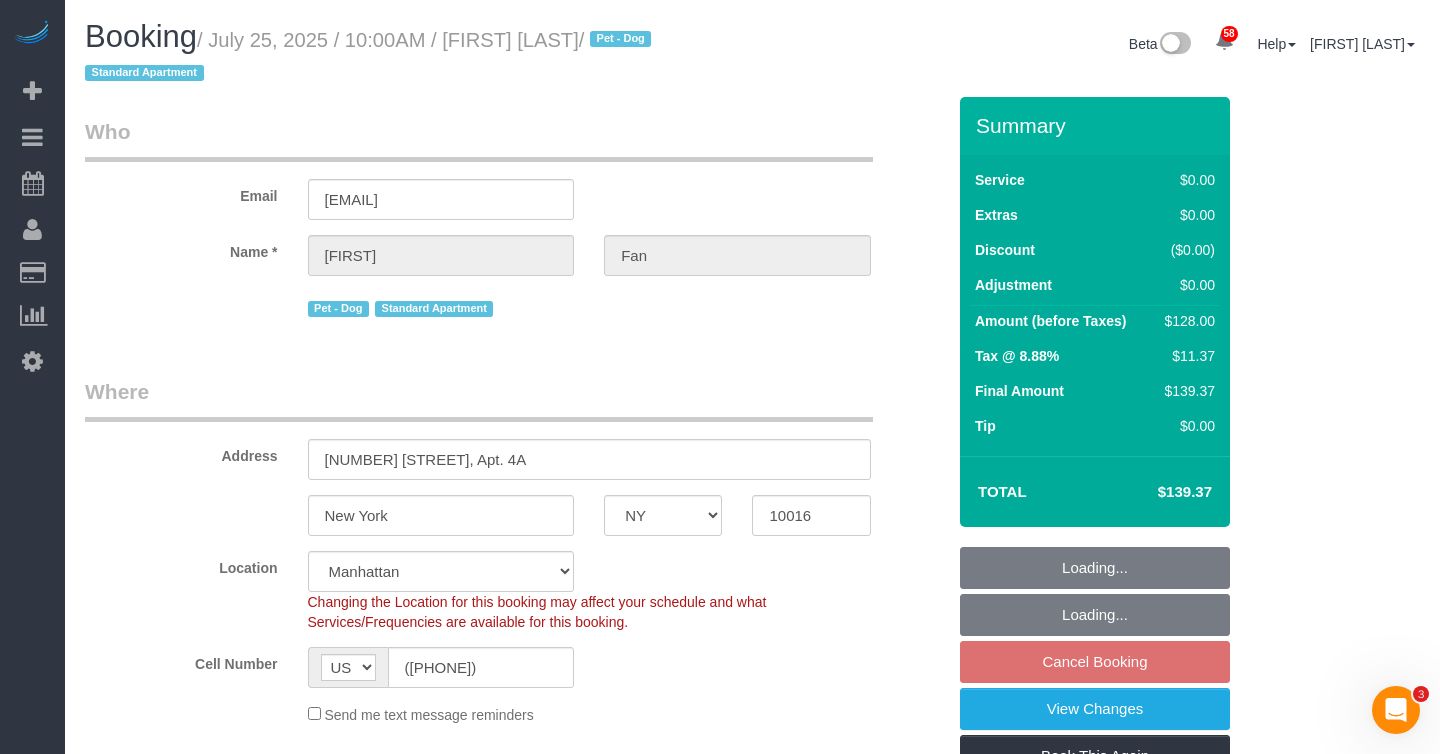 select on "1" 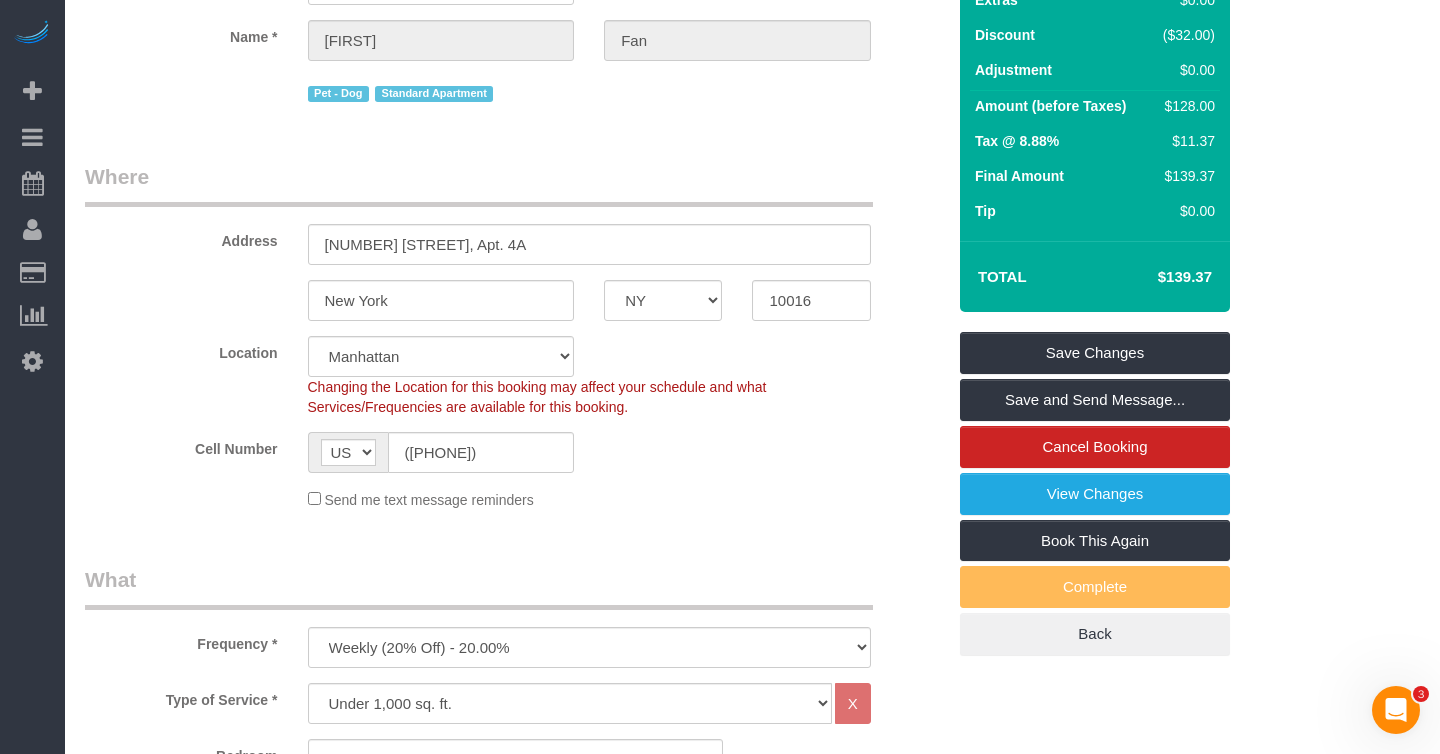 scroll, scrollTop: 263, scrollLeft: 0, axis: vertical 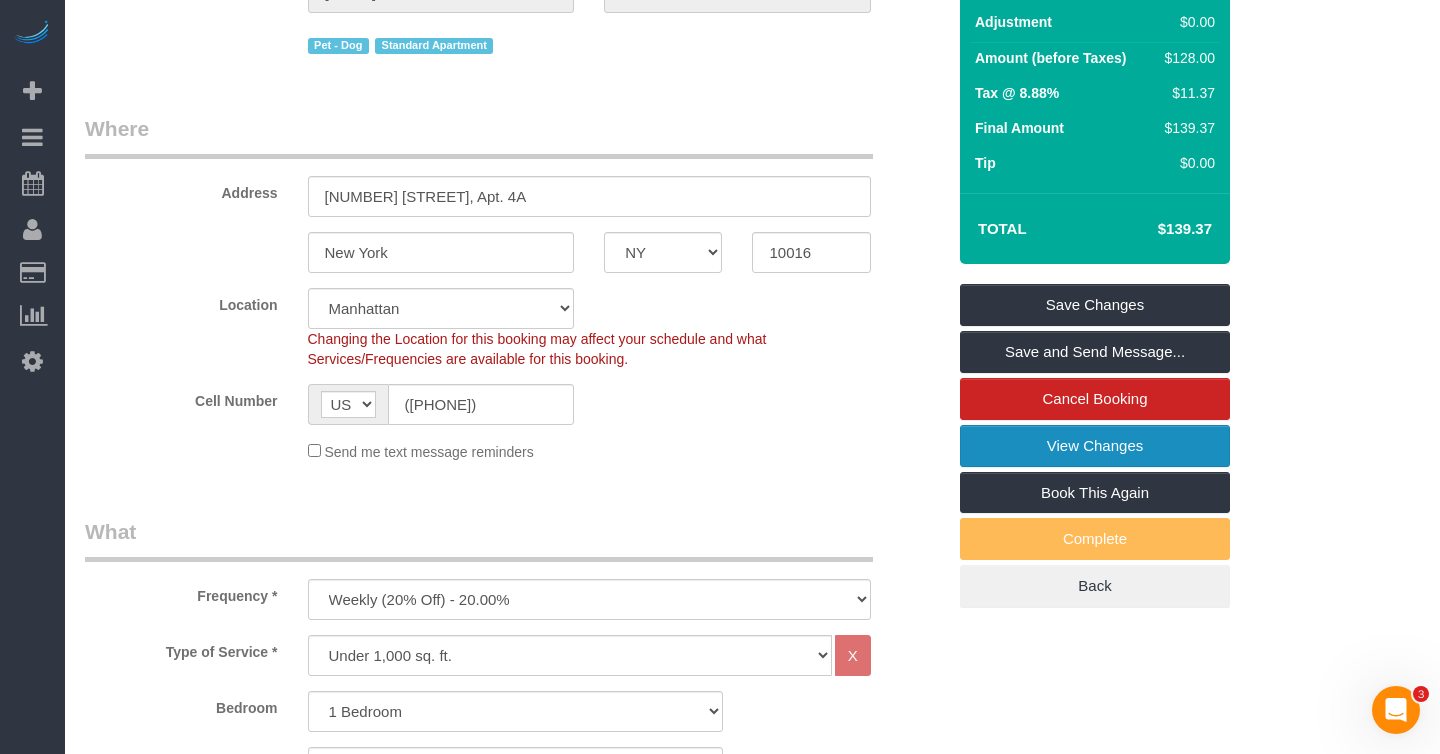click on "View Changes" at bounding box center [1095, 446] 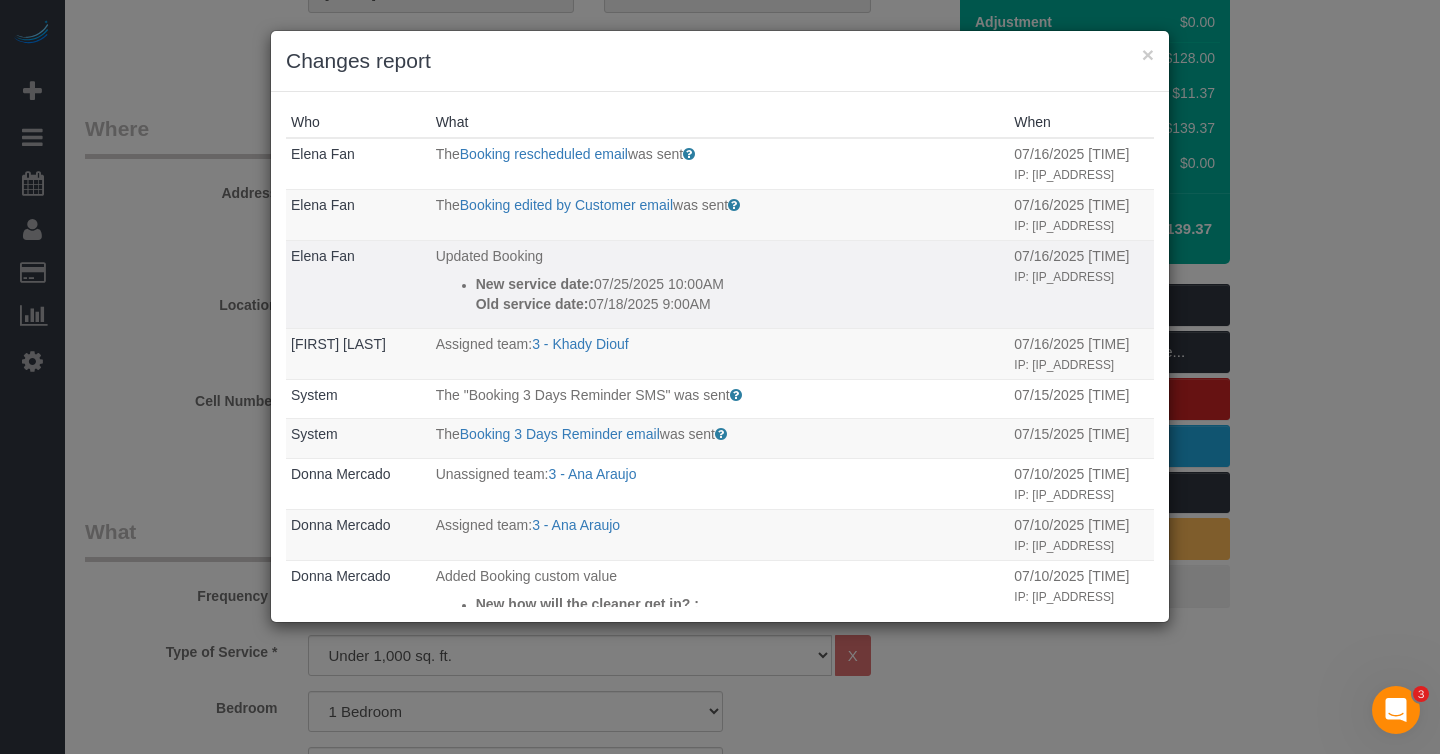 drag, startPoint x: 725, startPoint y: 340, endPoint x: 464, endPoint y: 326, distance: 261.3752 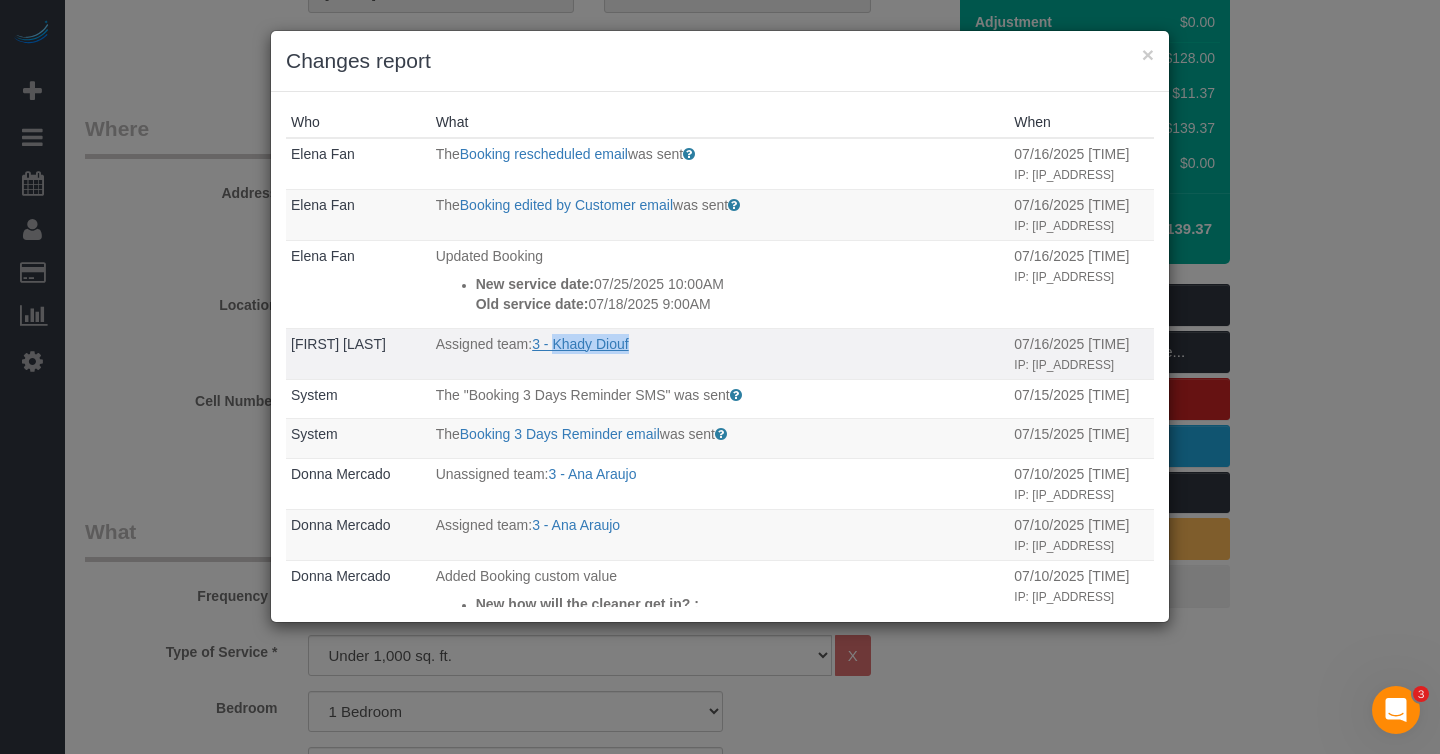 drag, startPoint x: 643, startPoint y: 390, endPoint x: 546, endPoint y: 388, distance: 97.020615 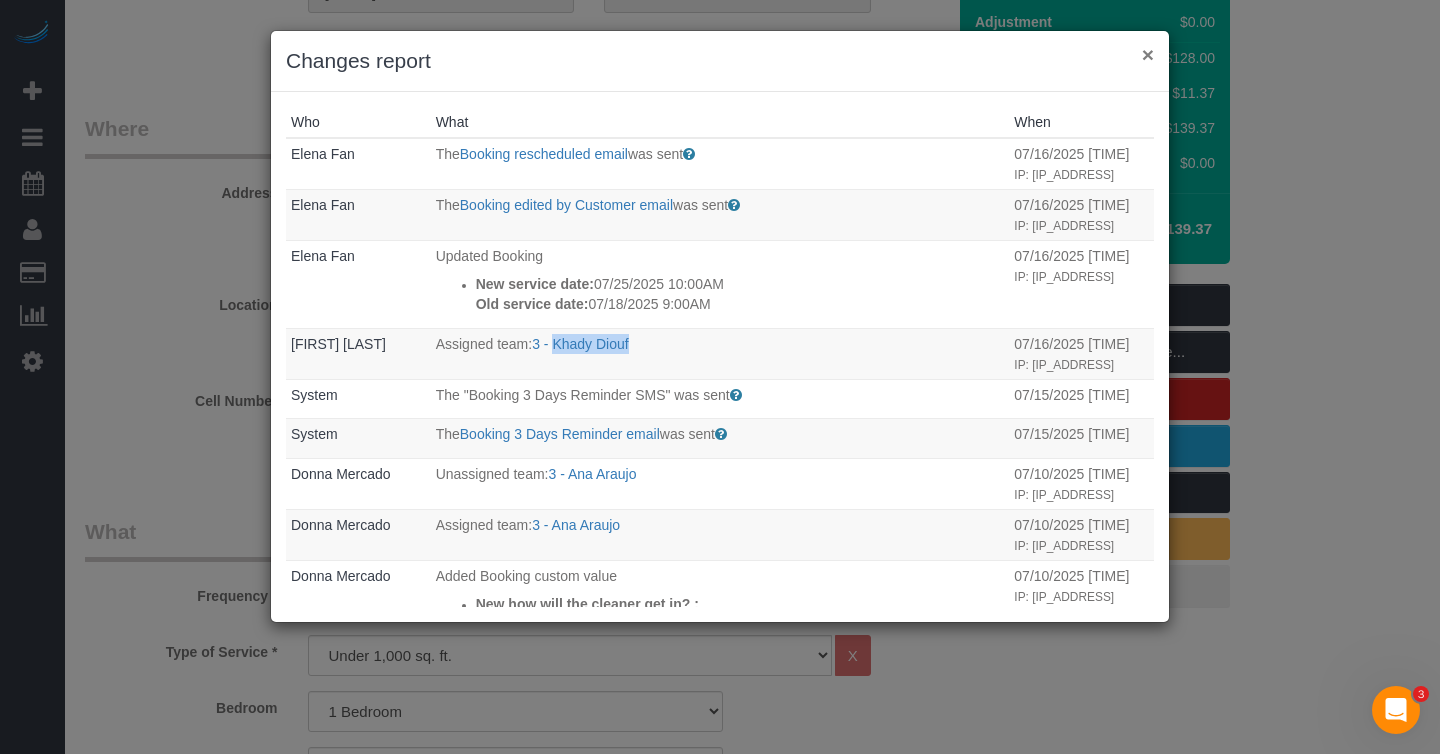 click on "×" at bounding box center (1148, 54) 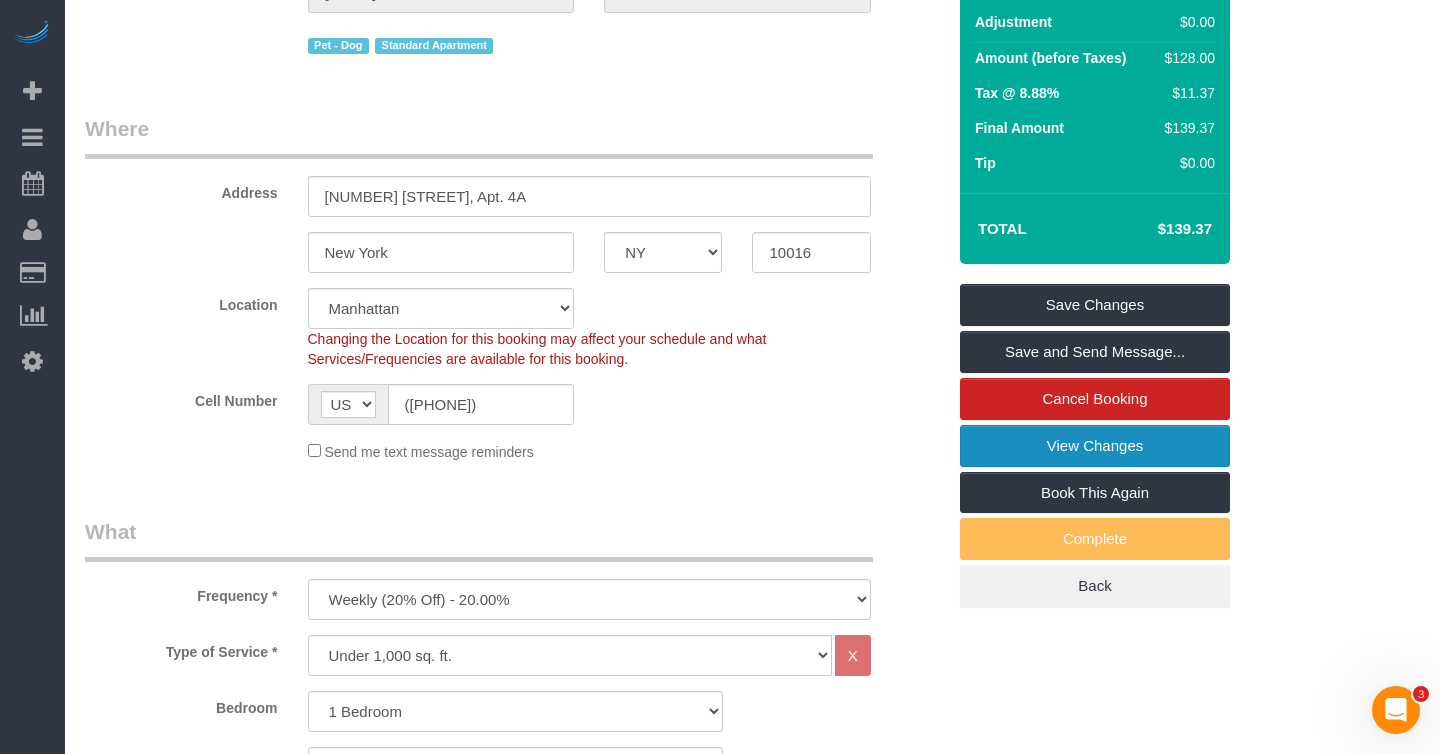 scroll, scrollTop: 0, scrollLeft: 0, axis: both 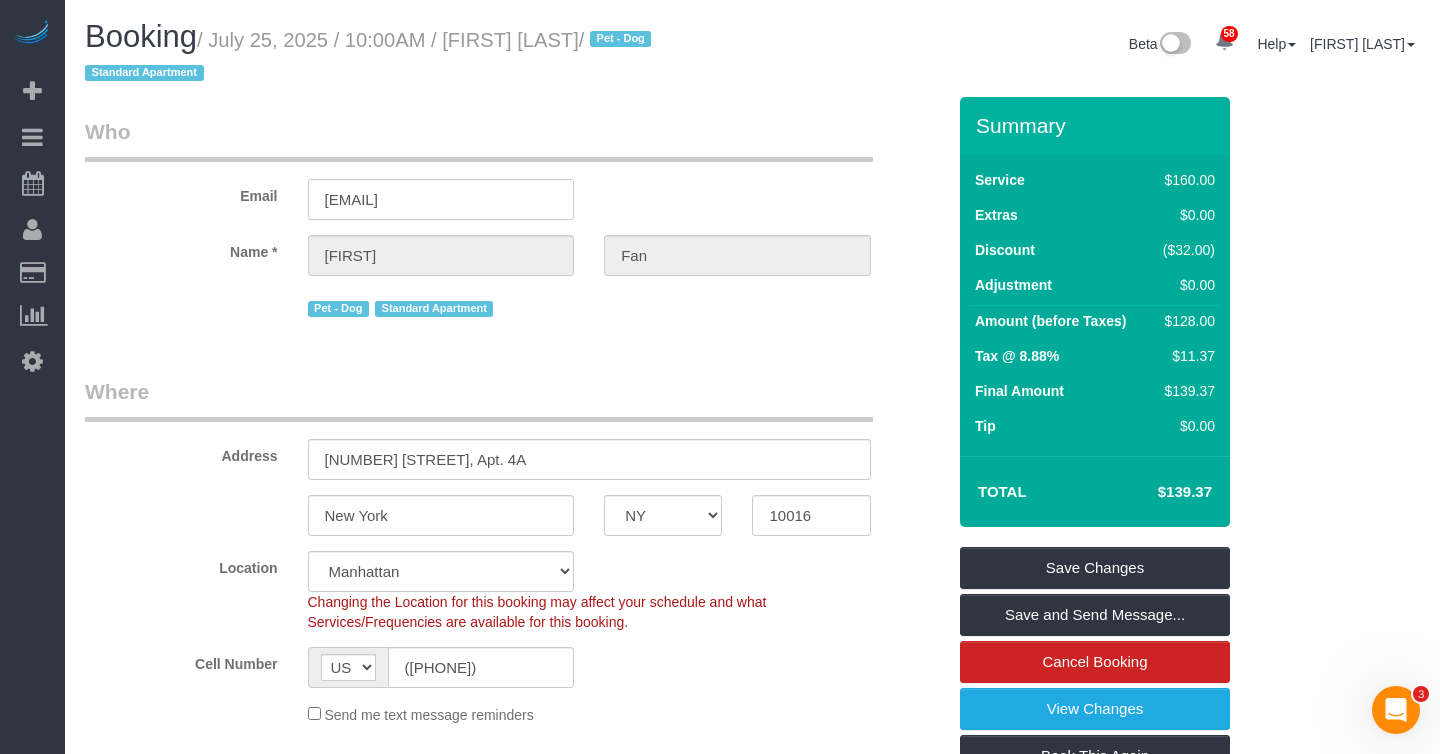 click on "[EMAIL]" at bounding box center (441, 199) 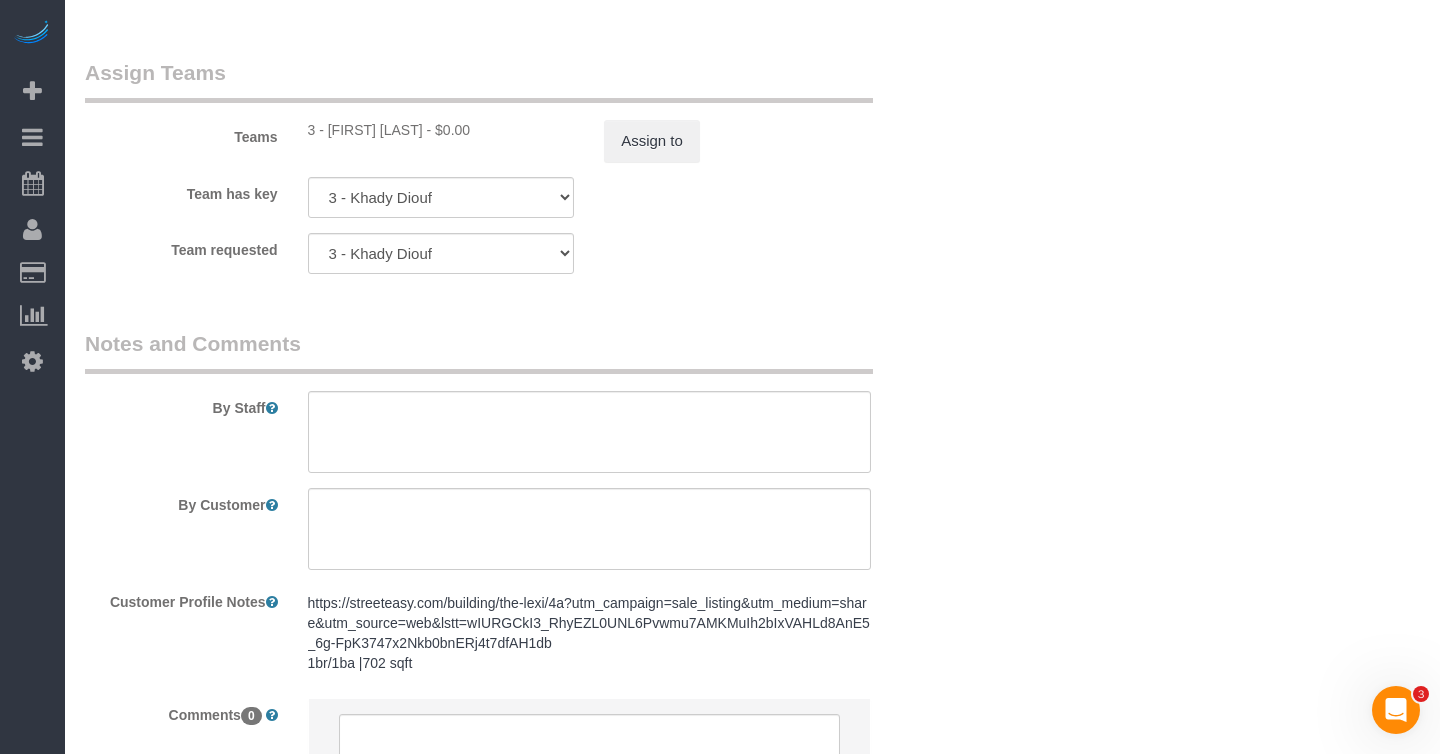 scroll, scrollTop: 2288, scrollLeft: 0, axis: vertical 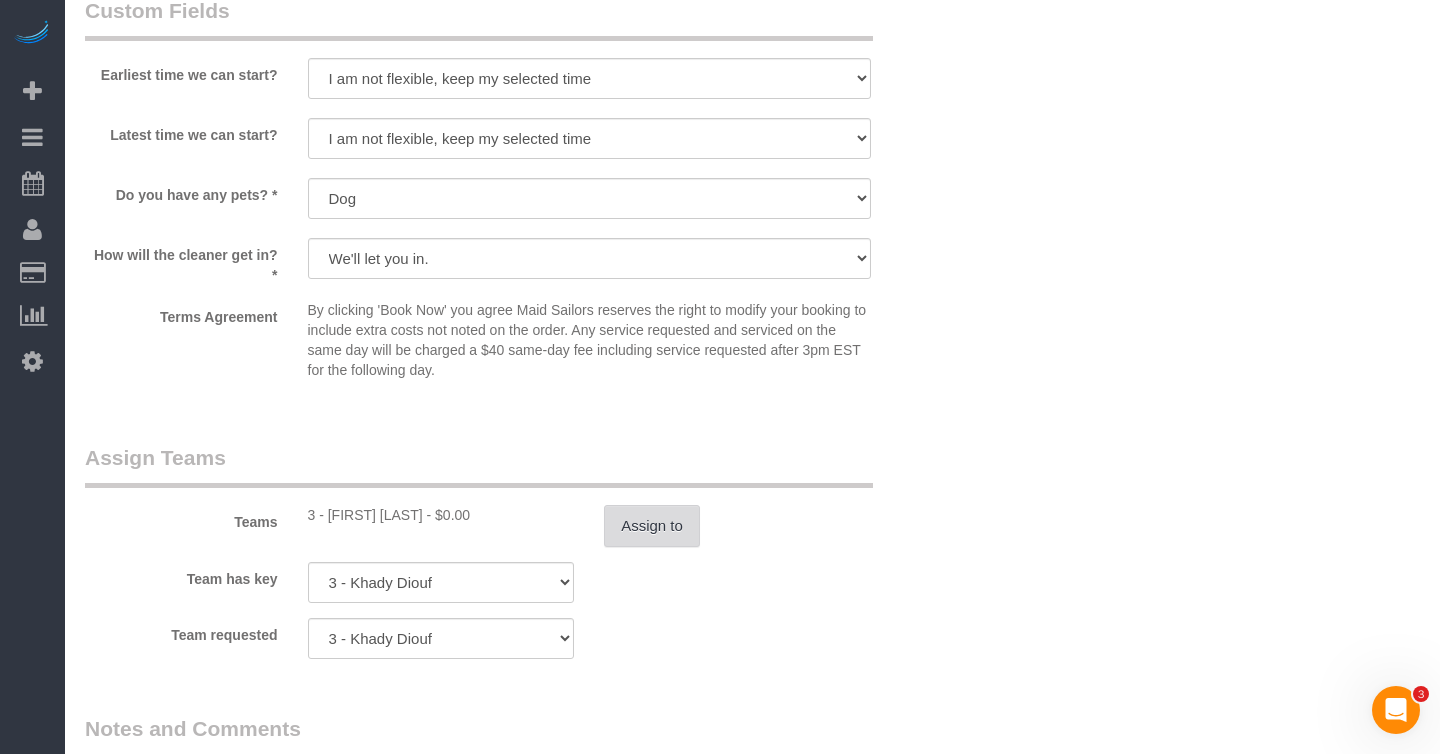 click on "Assign to" at bounding box center (652, 526) 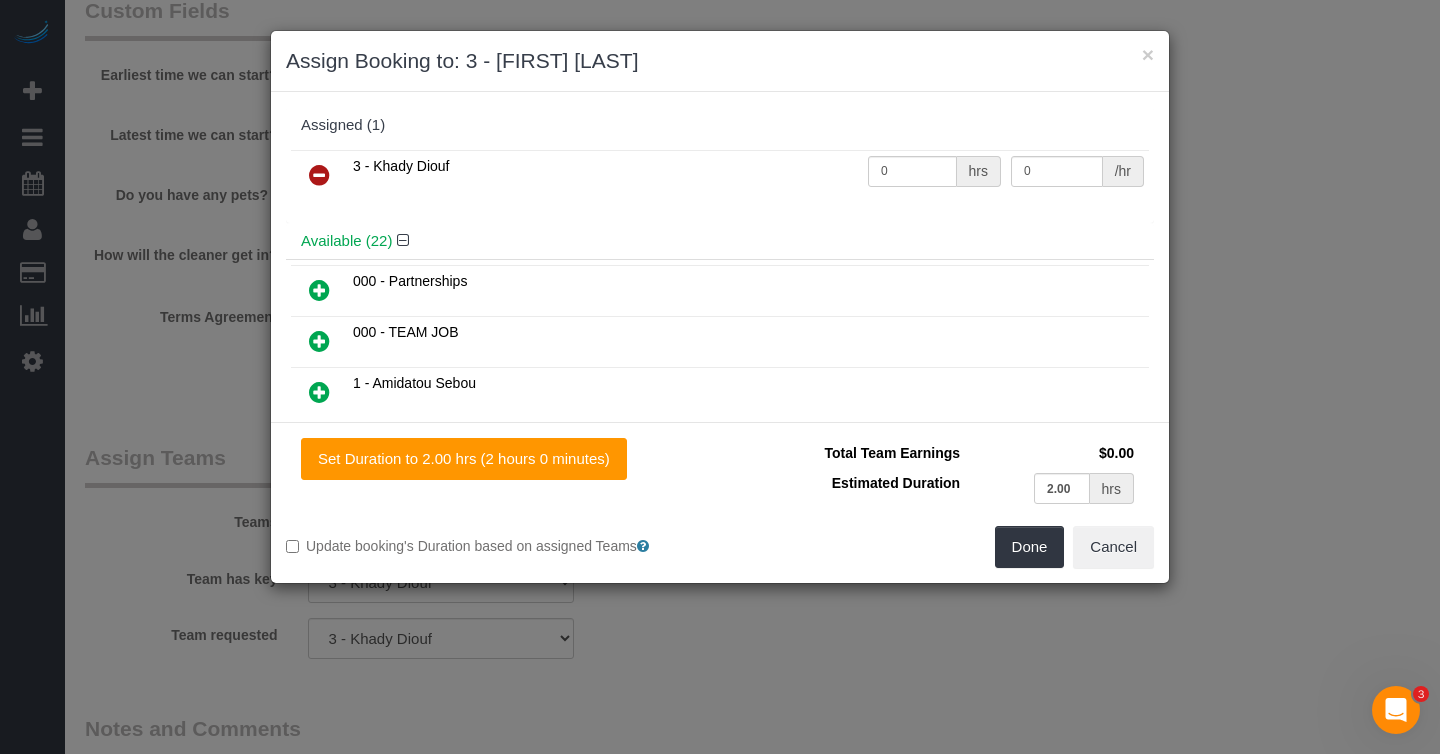 click at bounding box center [319, 175] 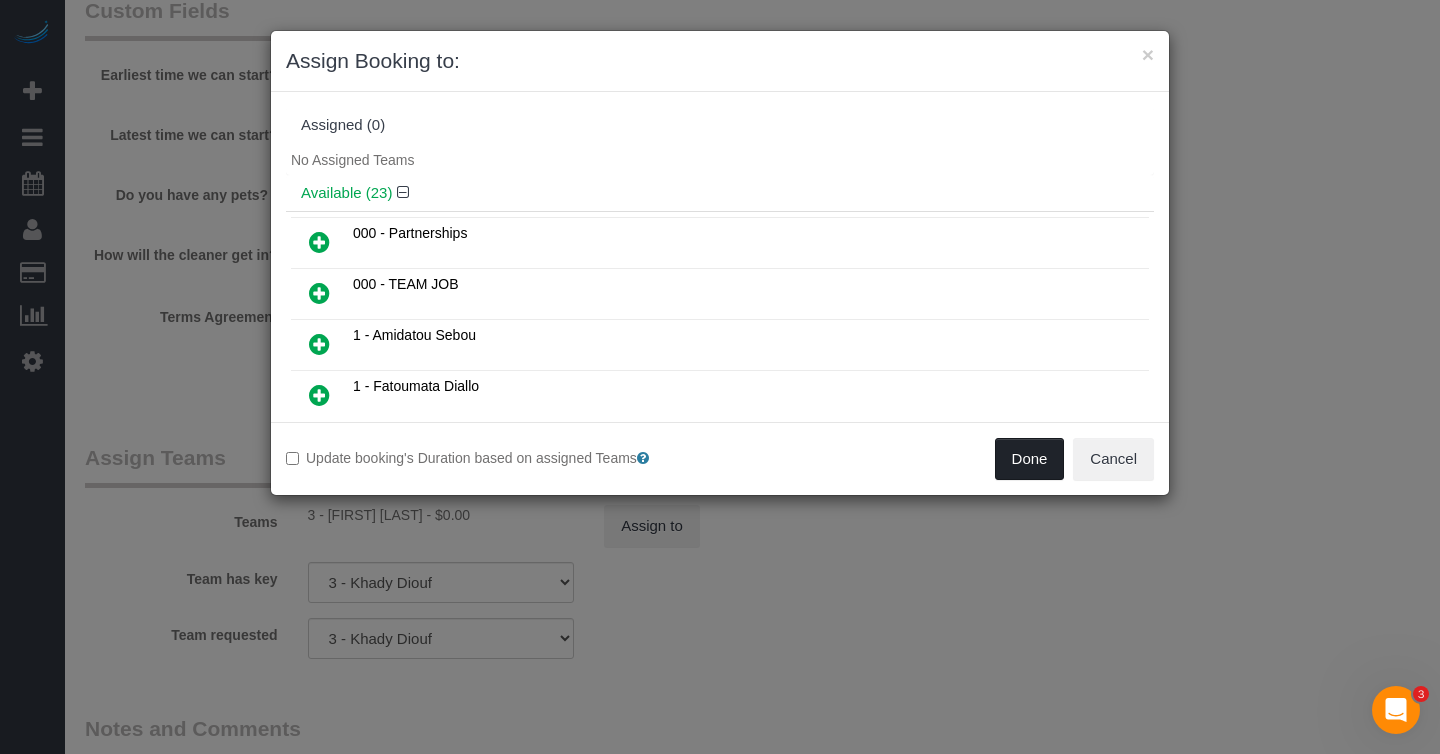 click on "Done" at bounding box center [1030, 459] 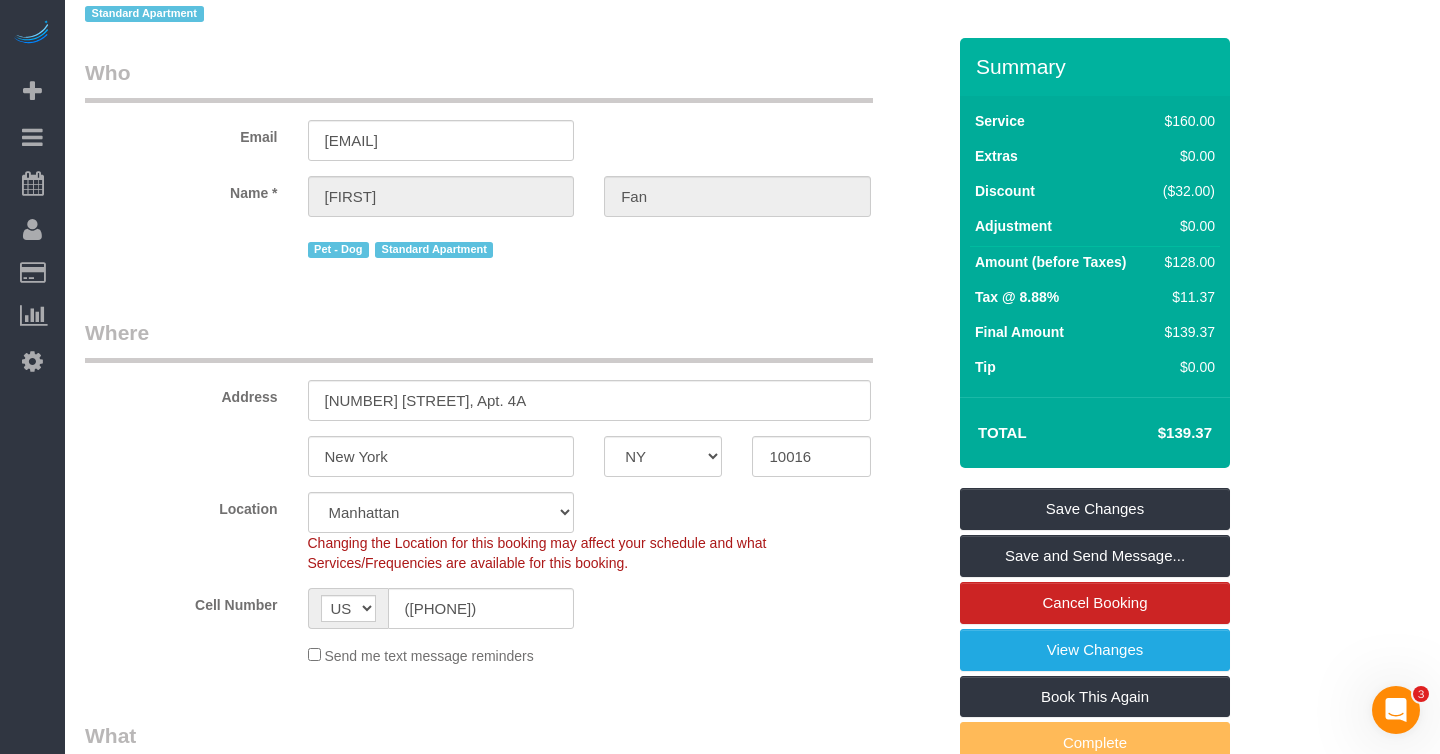 scroll, scrollTop: 0, scrollLeft: 0, axis: both 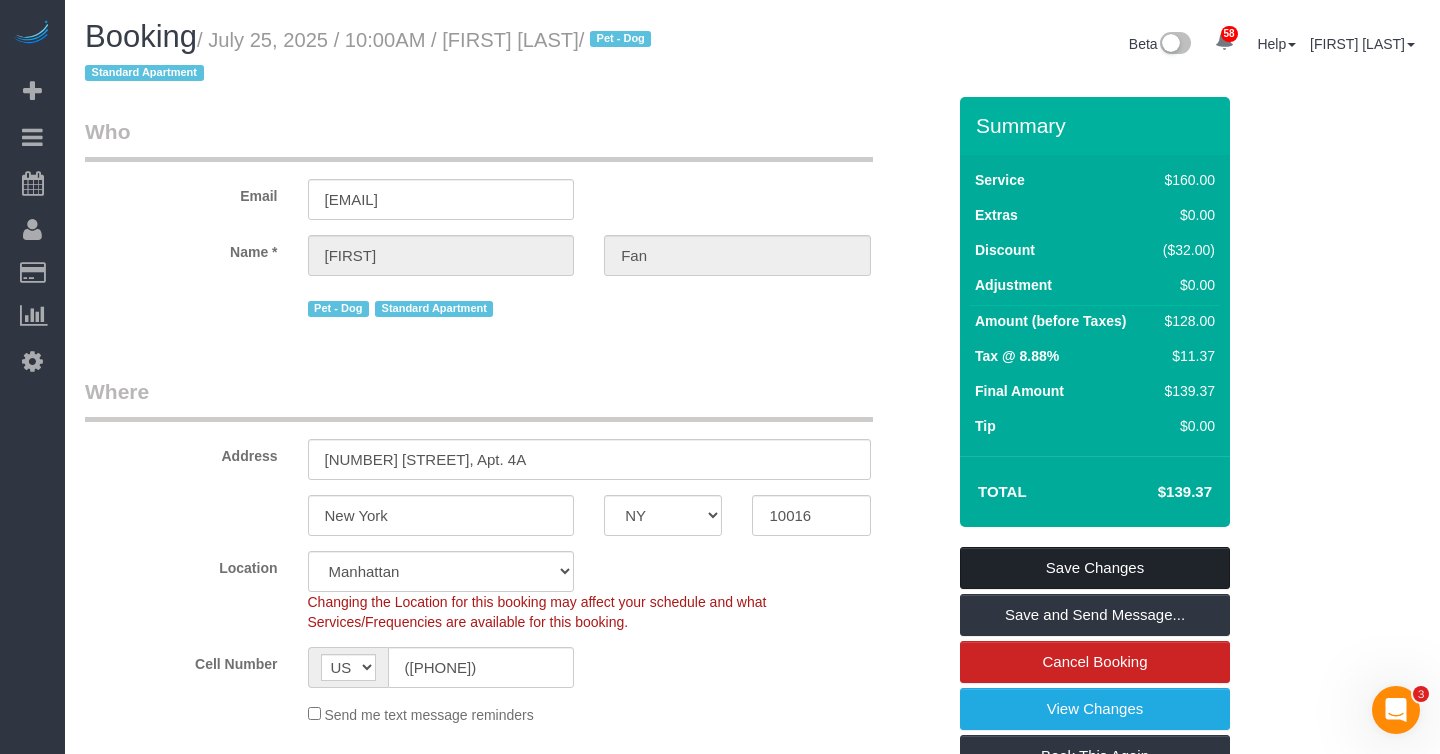 click on "Save Changes" at bounding box center [1095, 568] 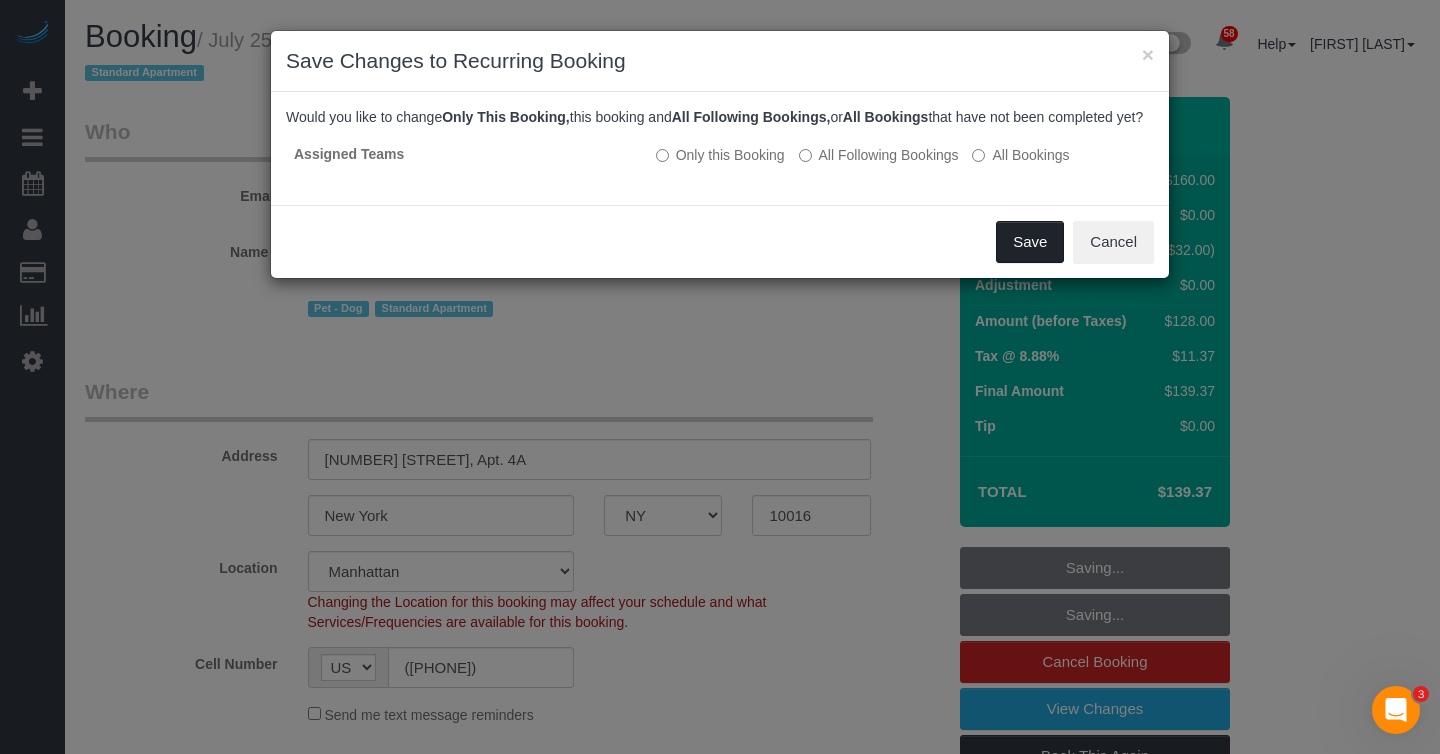 click on "Save" at bounding box center (1030, 242) 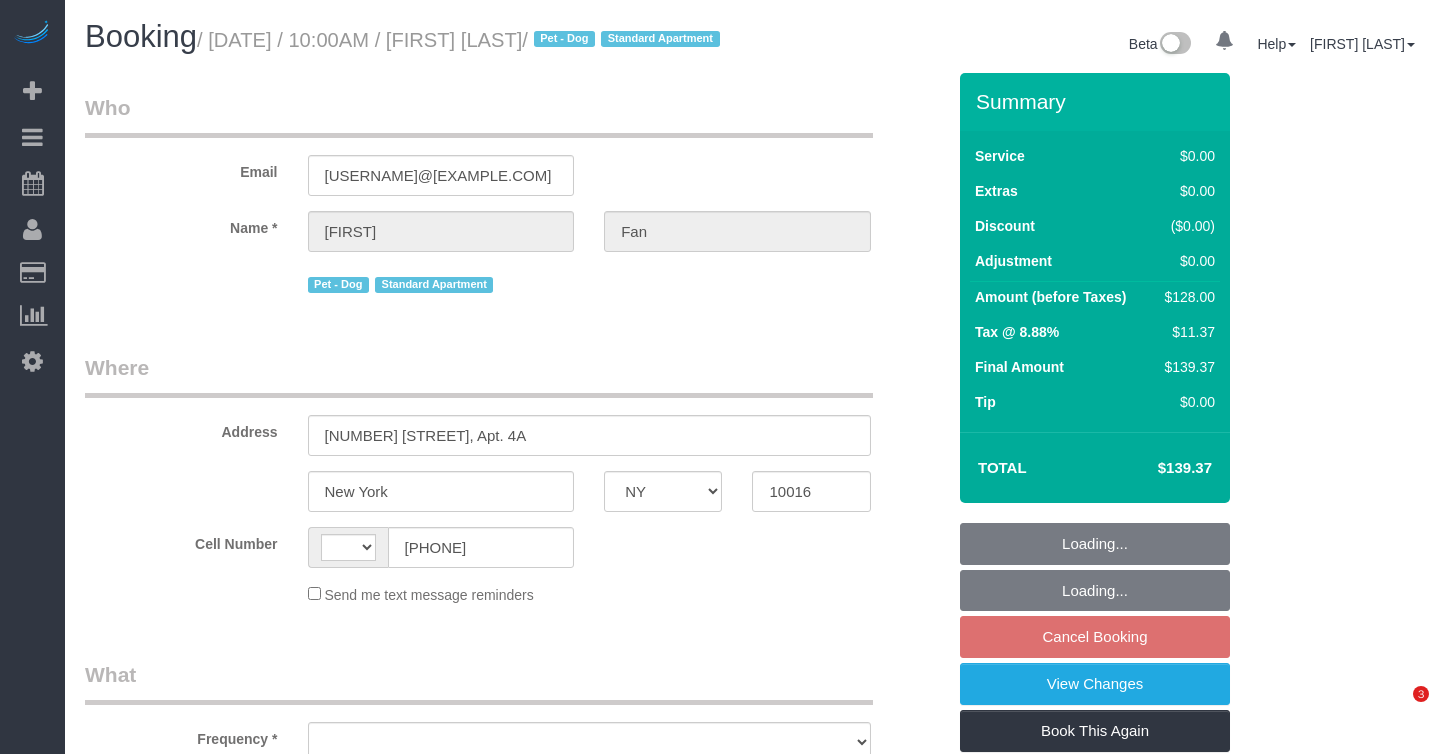 select on "NY" 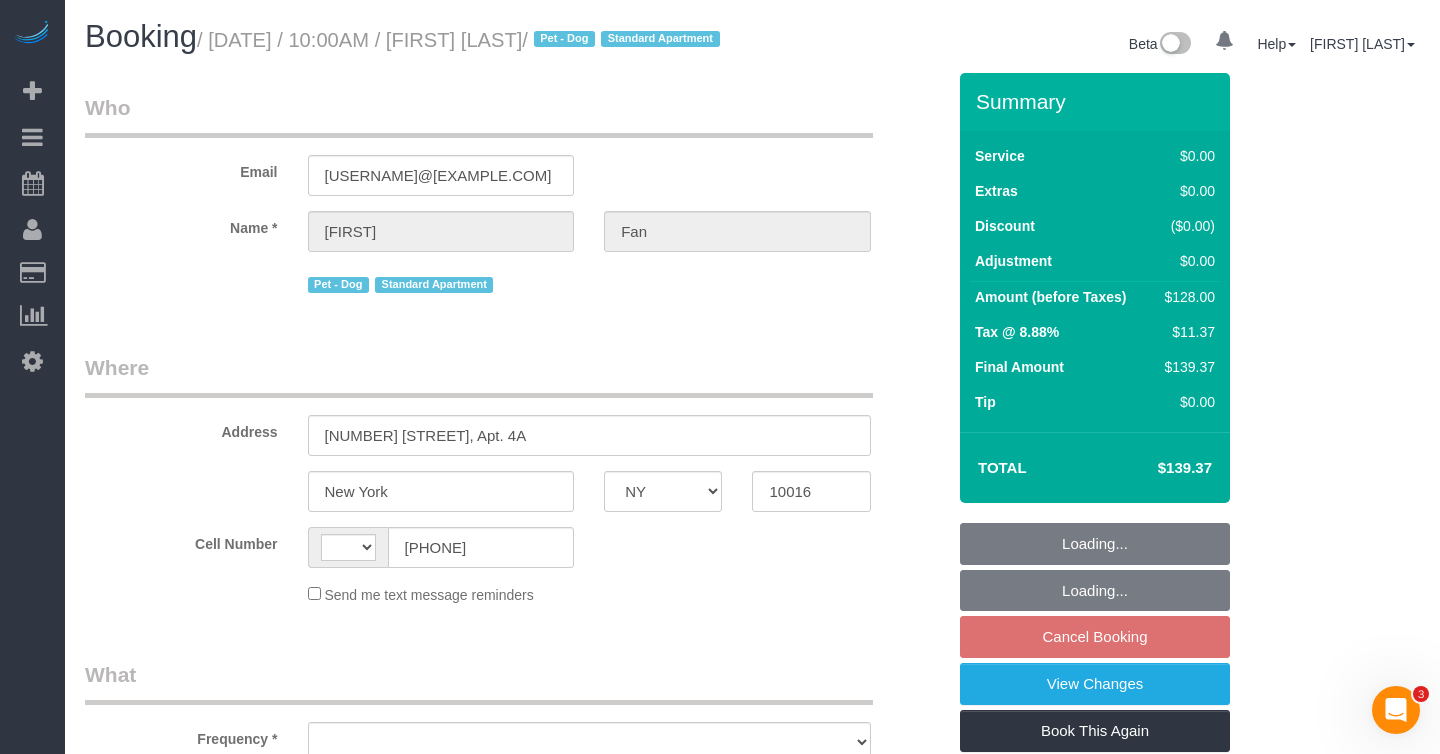 scroll, scrollTop: 0, scrollLeft: 0, axis: both 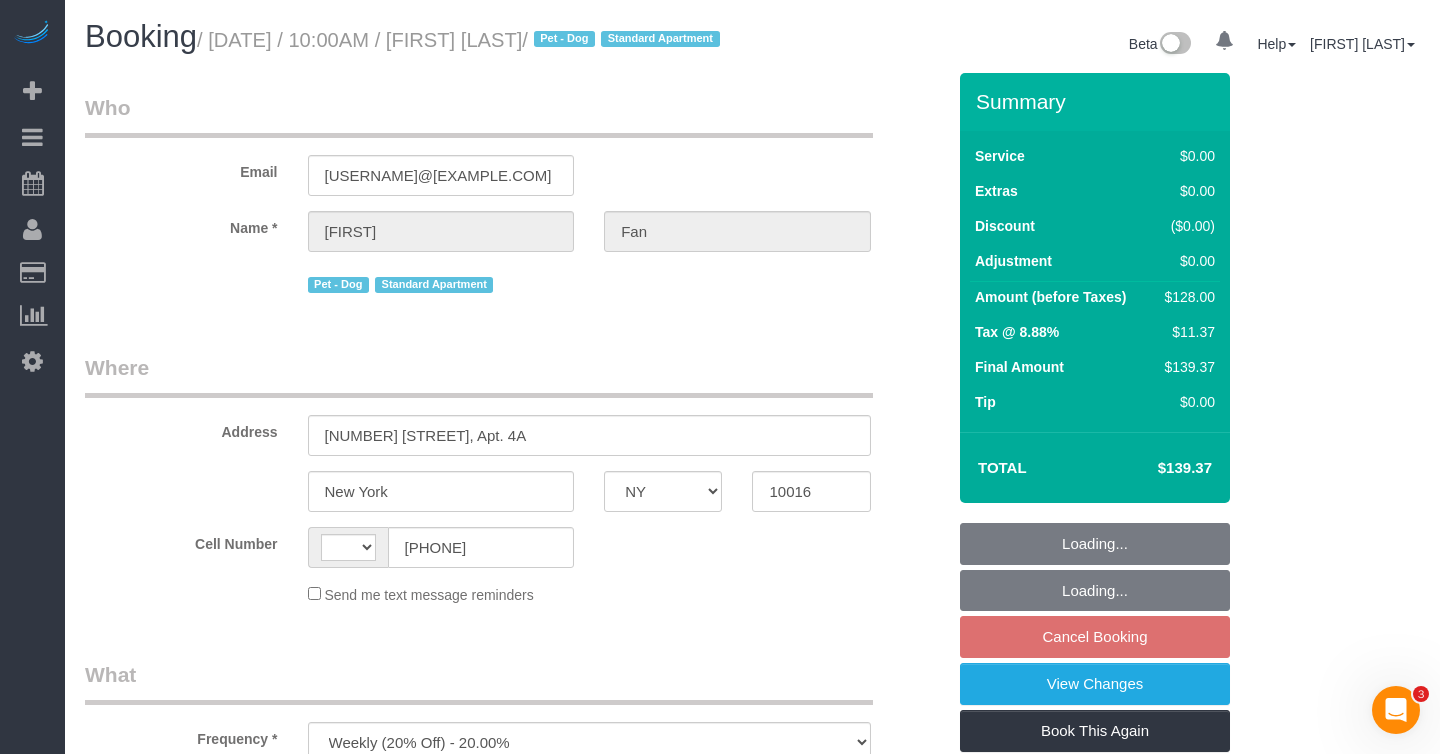 select on "string:US" 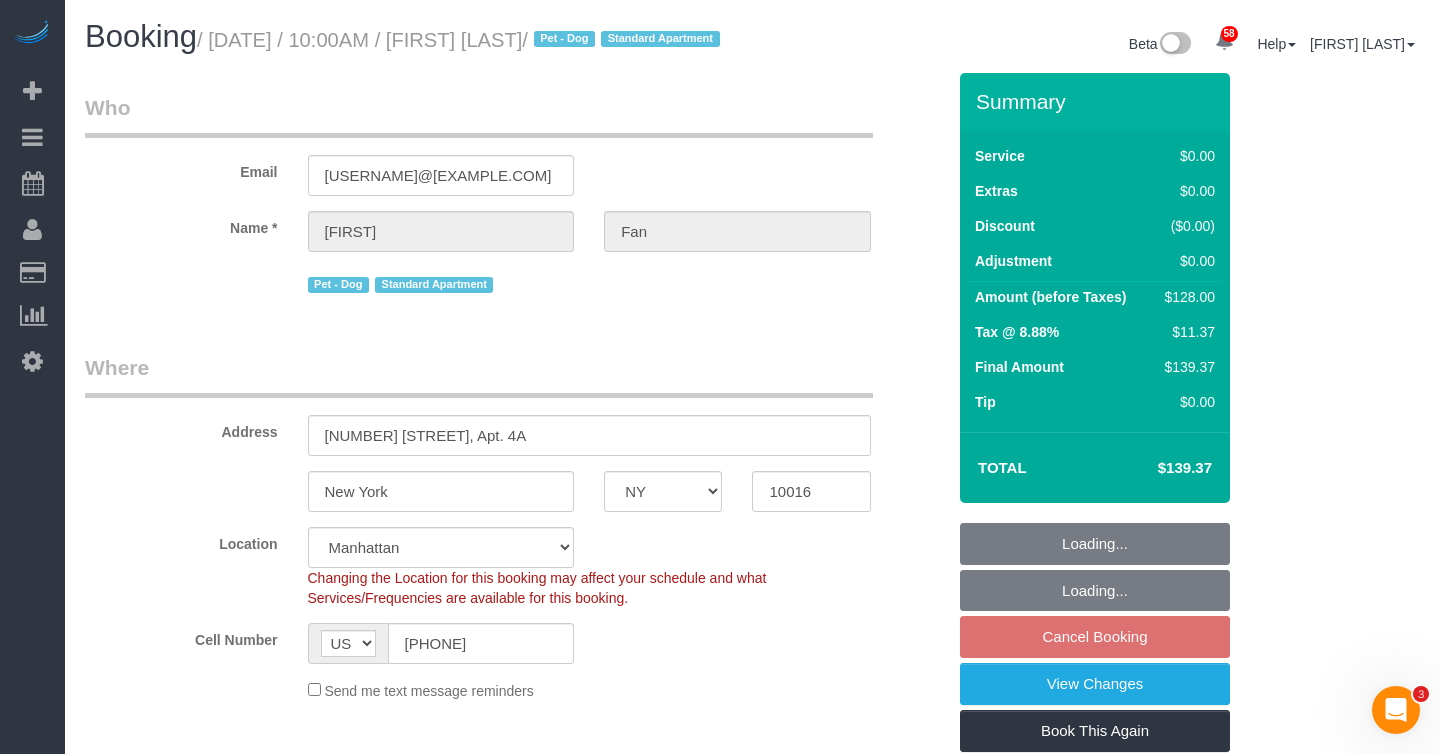 select on "object:1077" 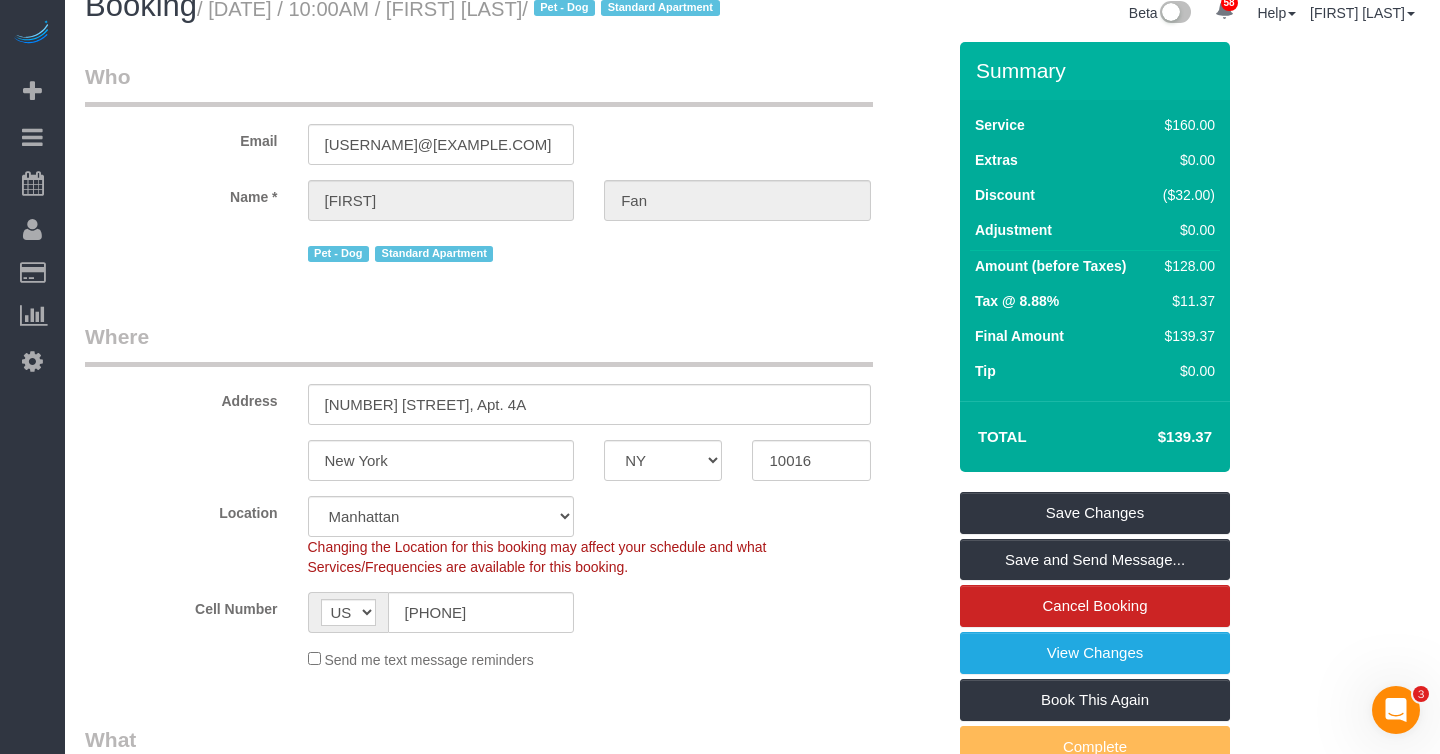 scroll, scrollTop: 38, scrollLeft: 0, axis: vertical 